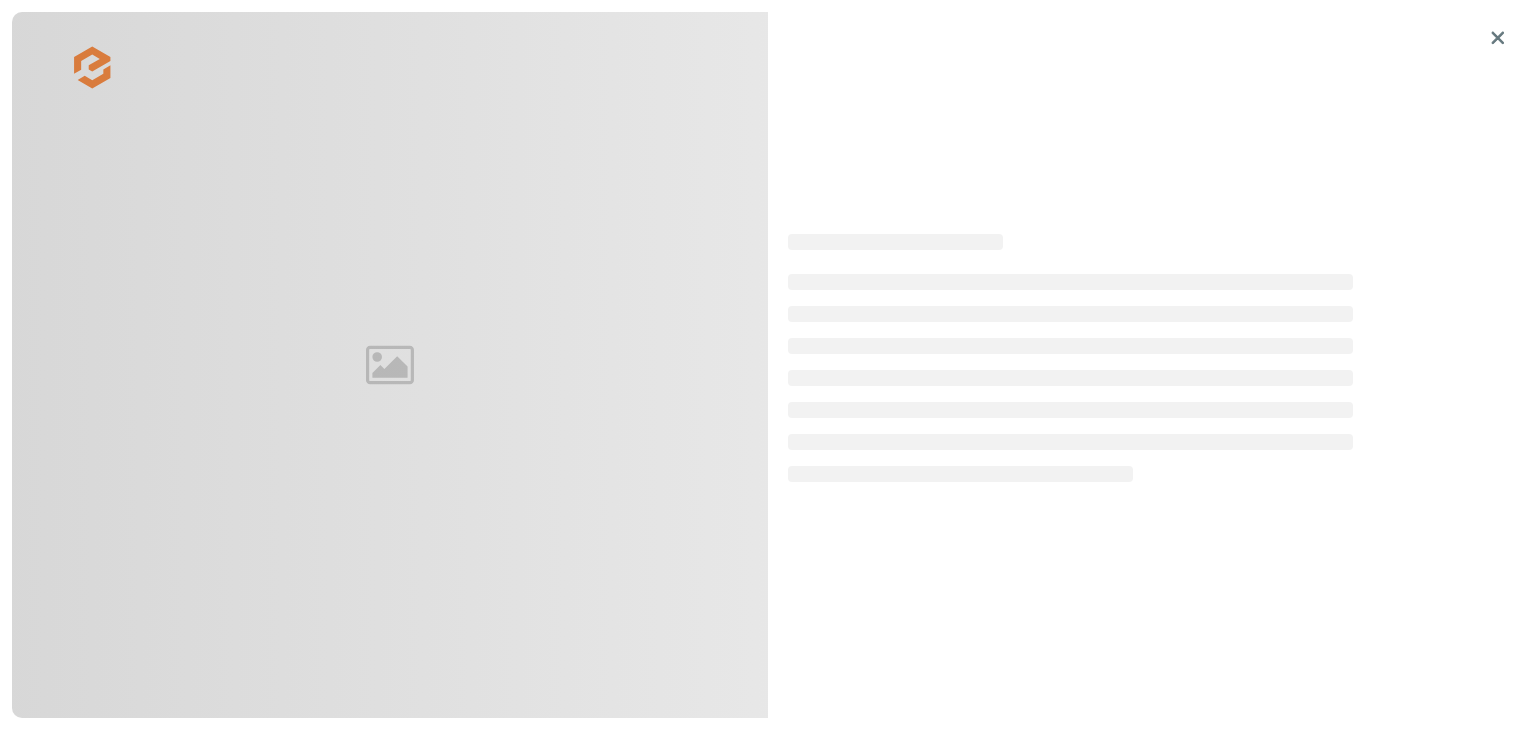 scroll, scrollTop: 0, scrollLeft: 0, axis: both 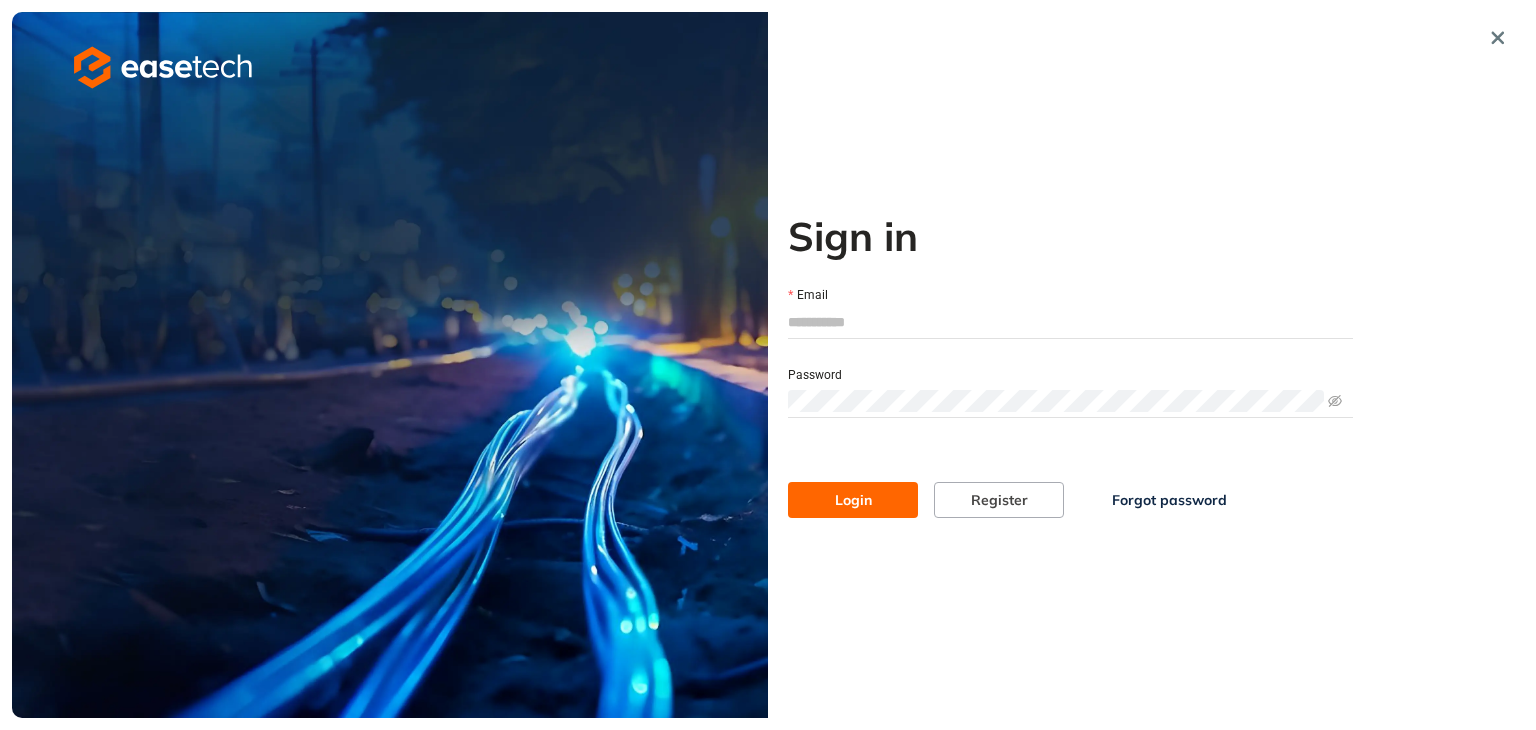 type on "**********" 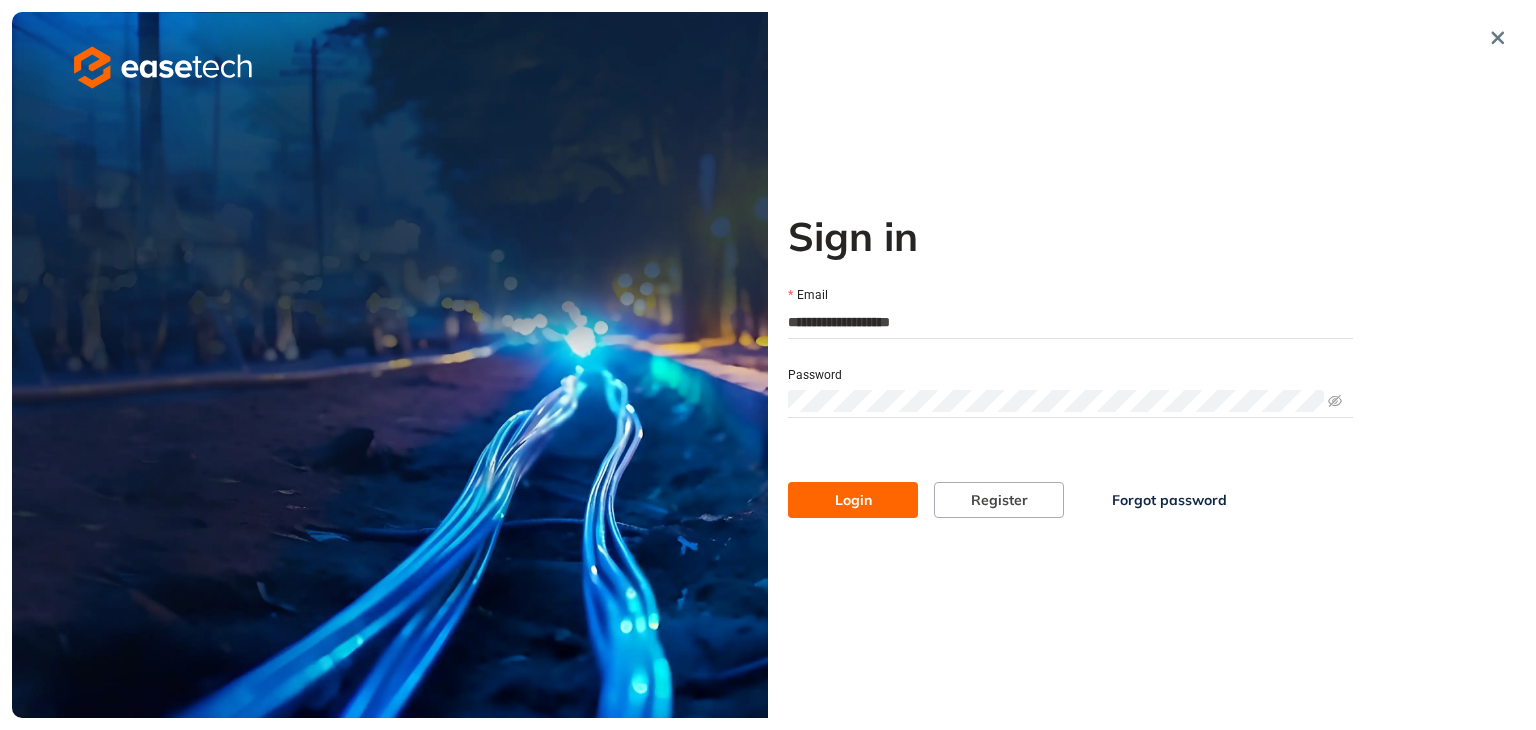 click on "**********" at bounding box center [1070, 365] 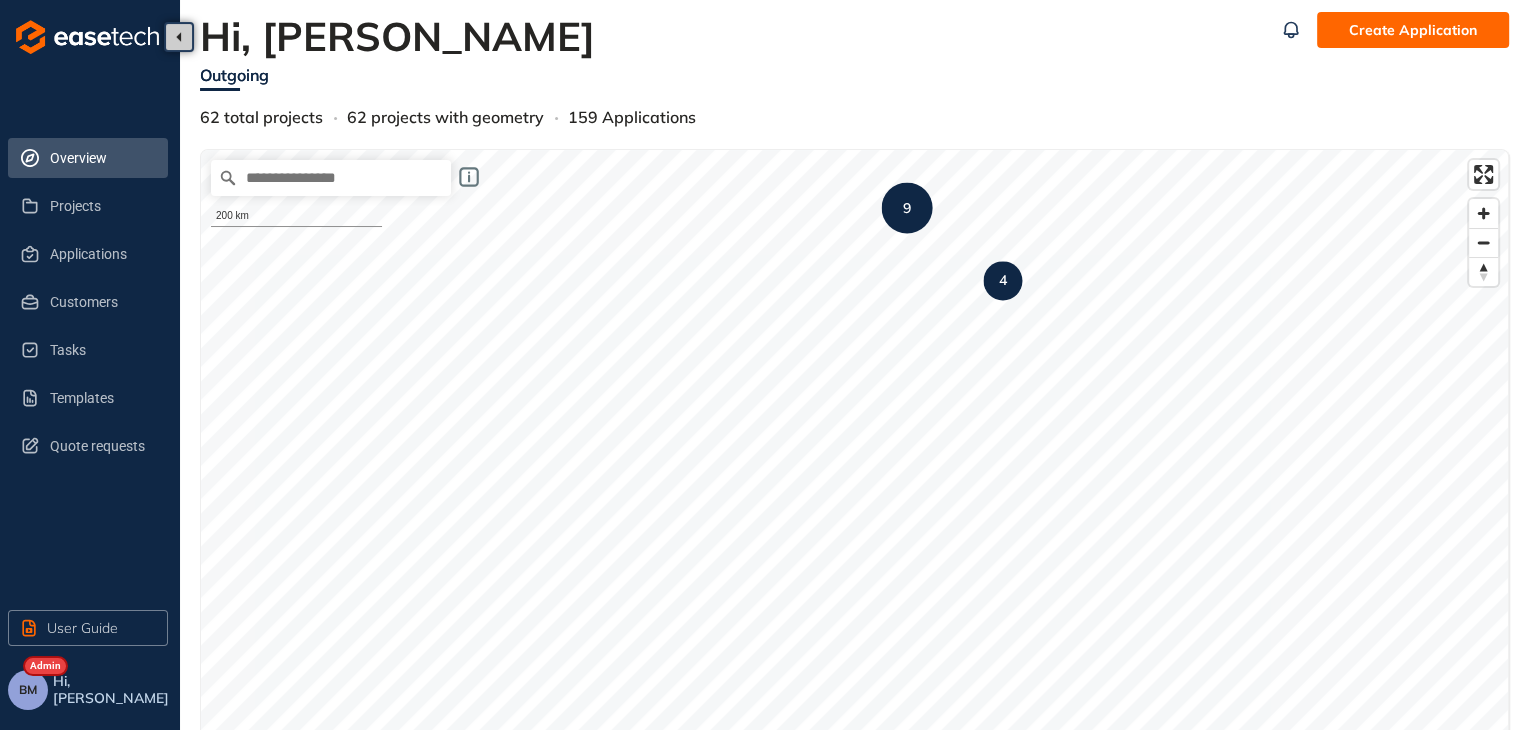 scroll, scrollTop: 0, scrollLeft: 0, axis: both 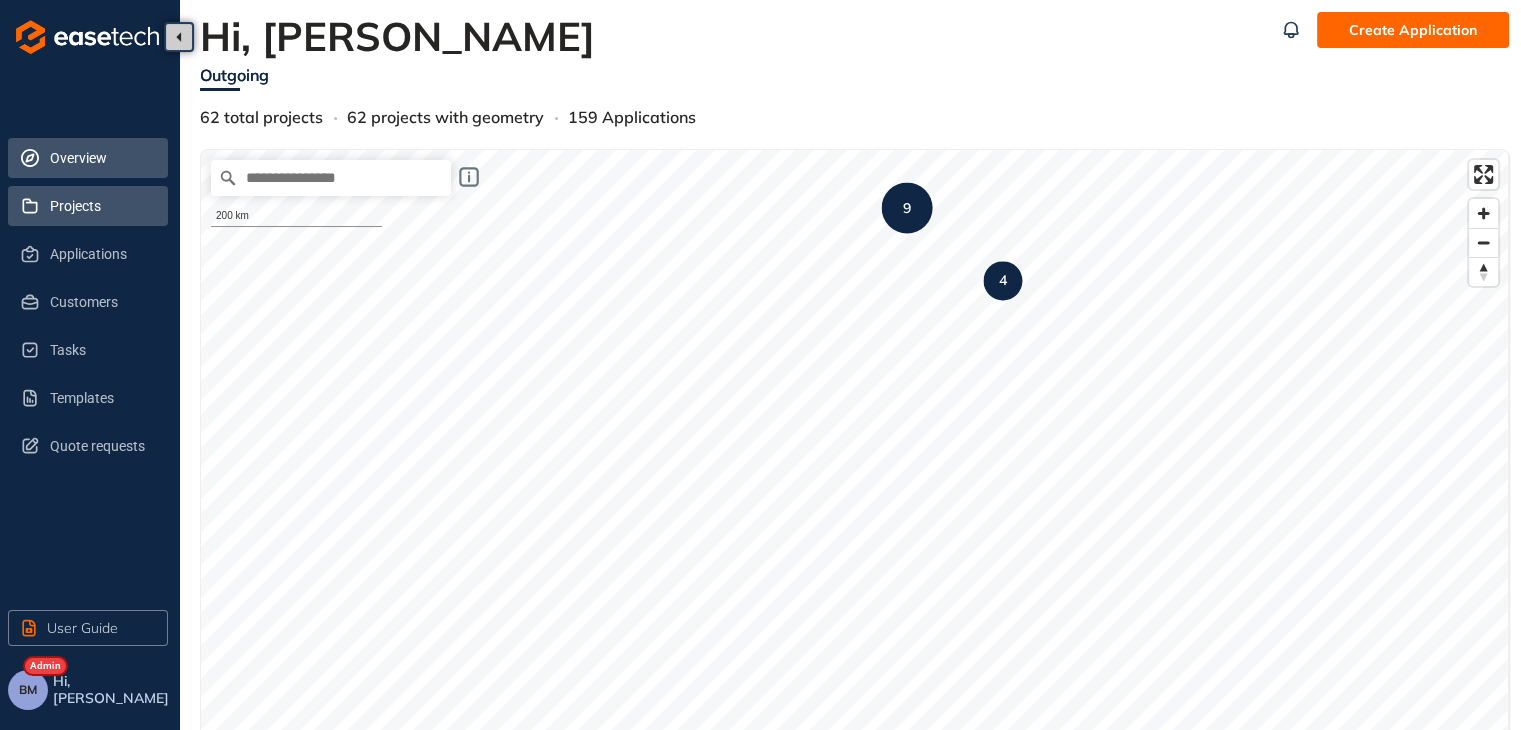 click on "Projects" at bounding box center (101, 206) 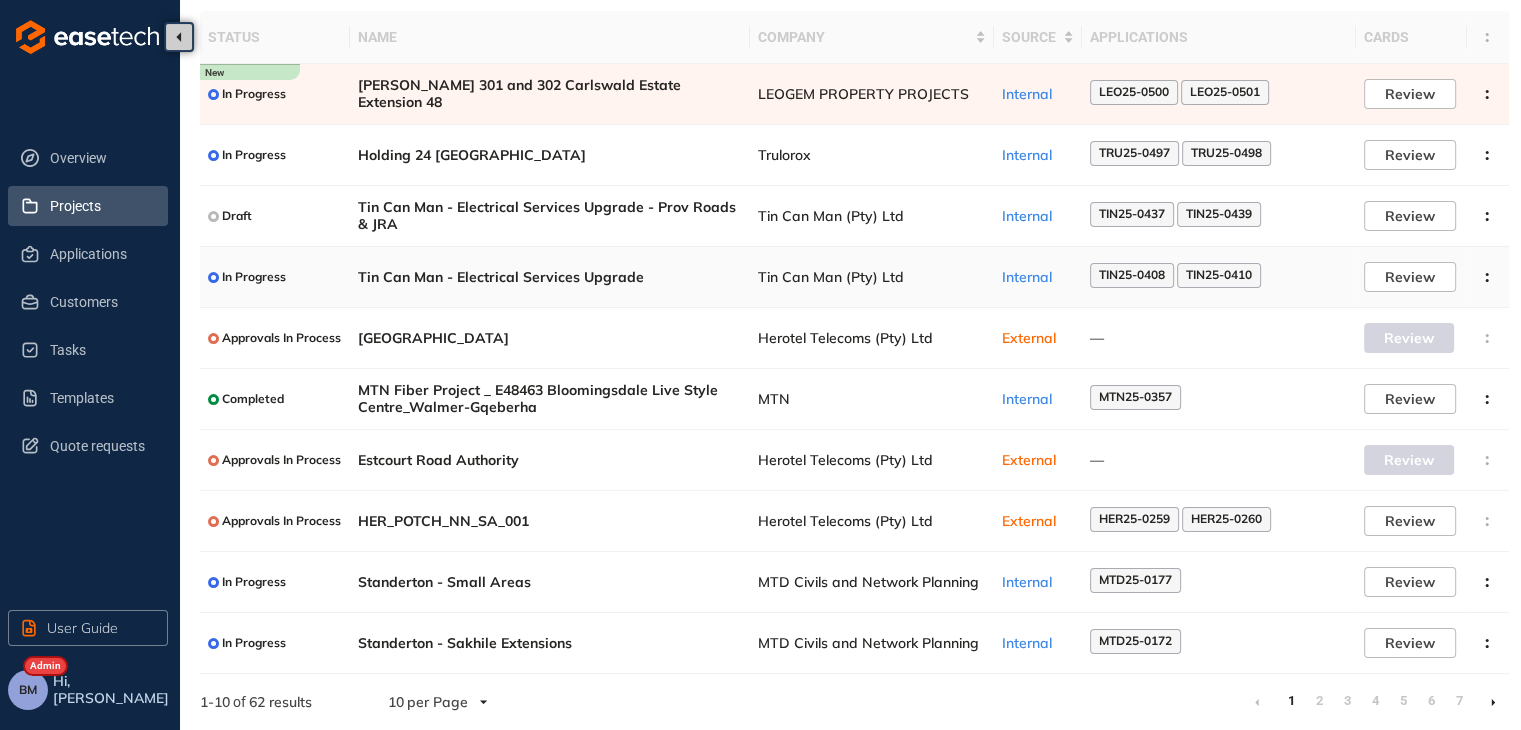scroll, scrollTop: 130, scrollLeft: 0, axis: vertical 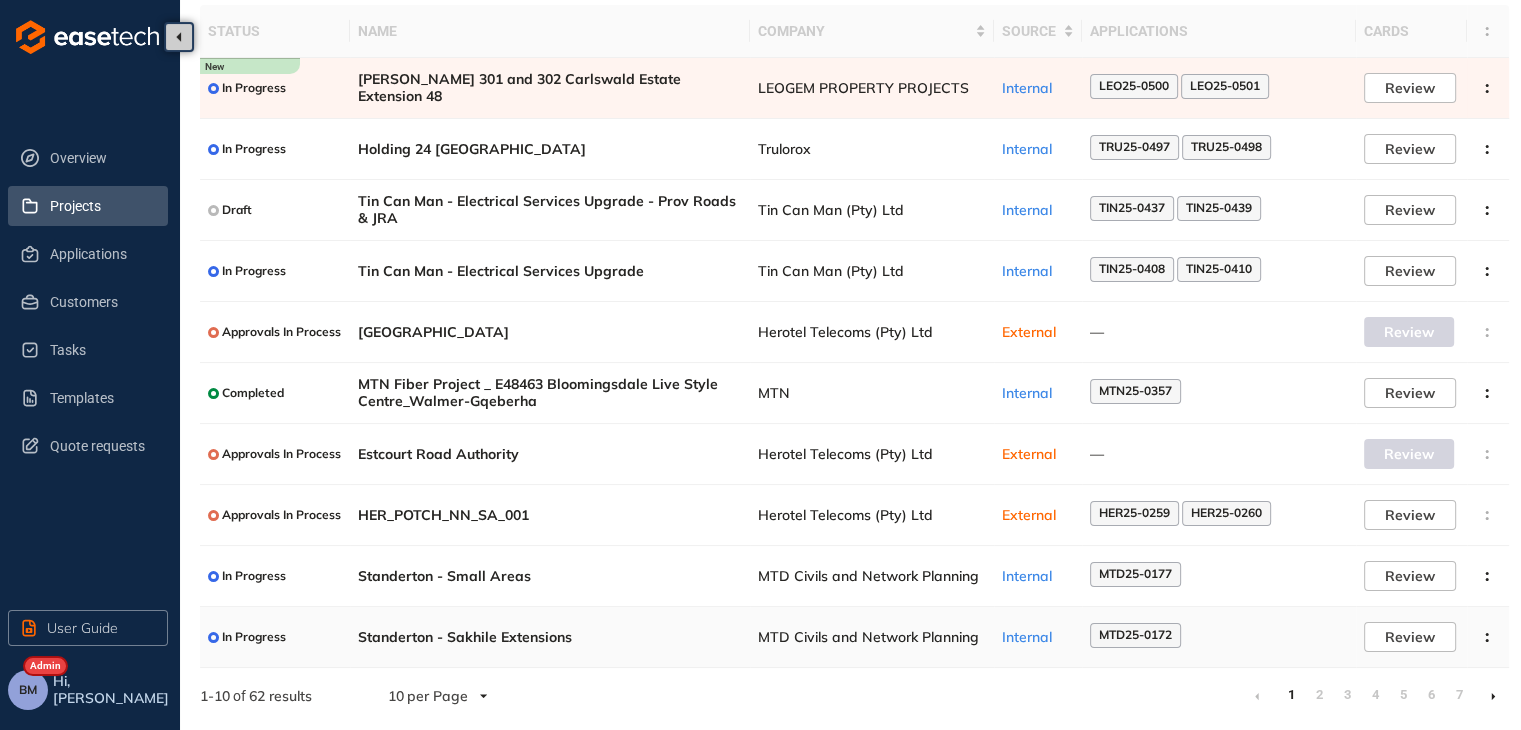 click on "MTD Civils and Network Planning" at bounding box center (872, 637) 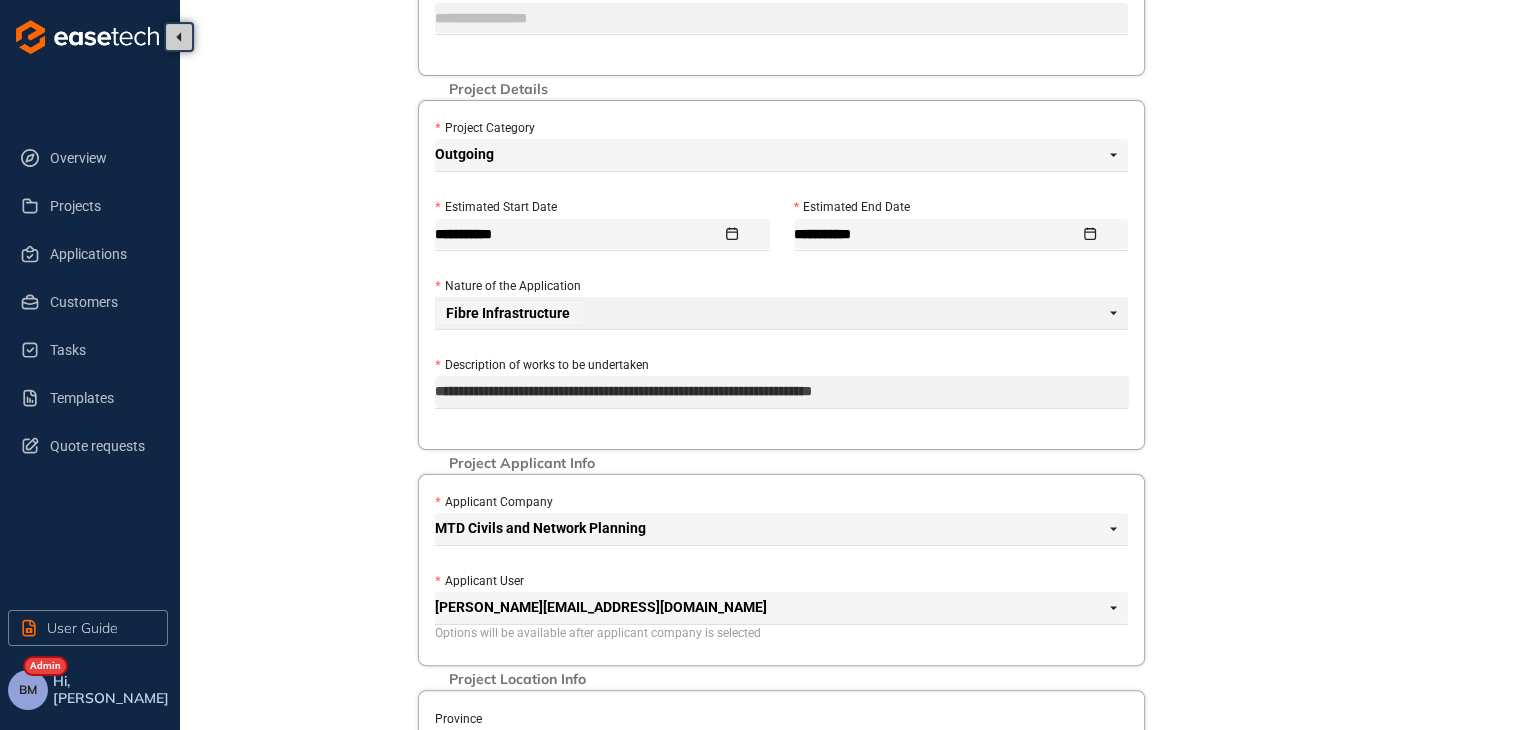 scroll, scrollTop: 2, scrollLeft: 0, axis: vertical 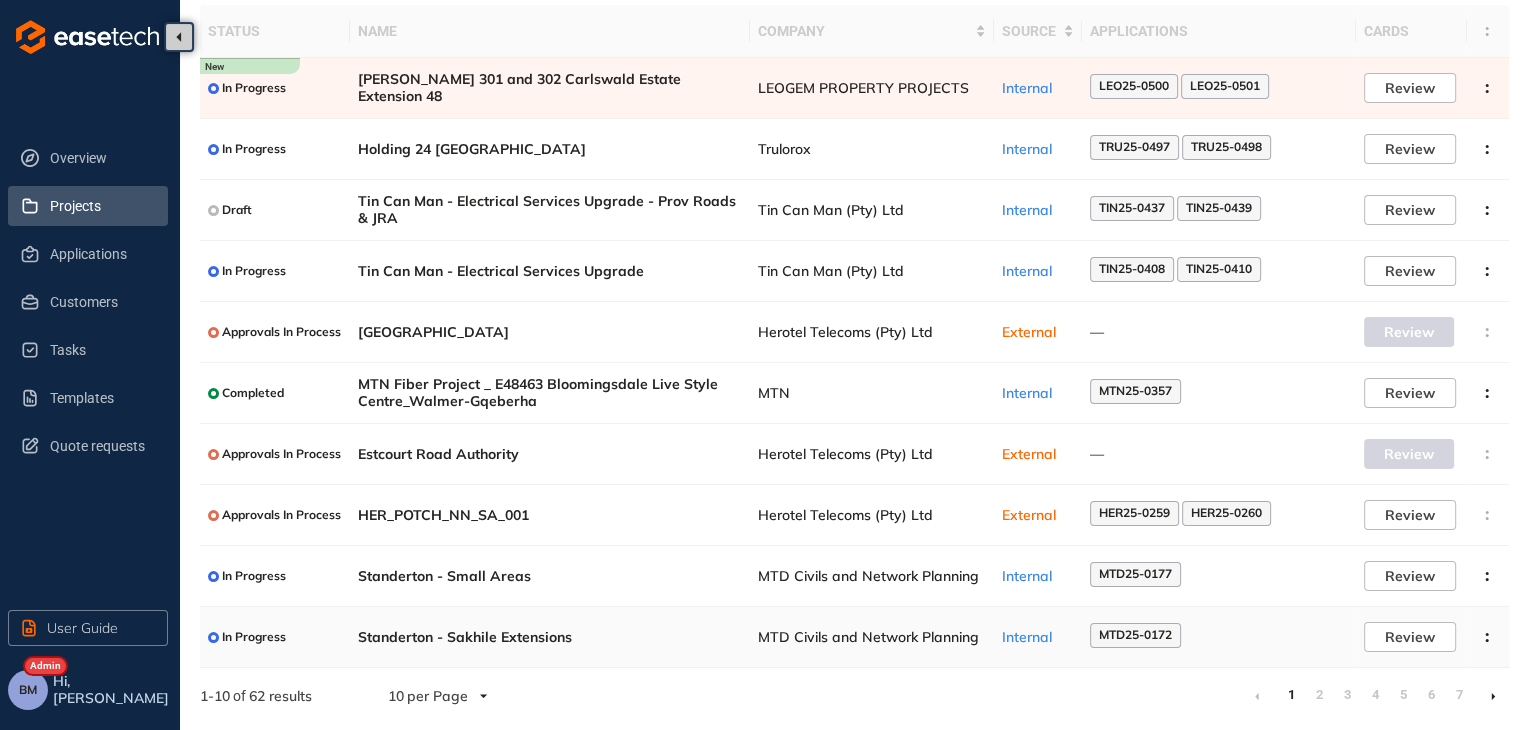click on "Standerton - Sakhile Extensions" at bounding box center [550, 637] 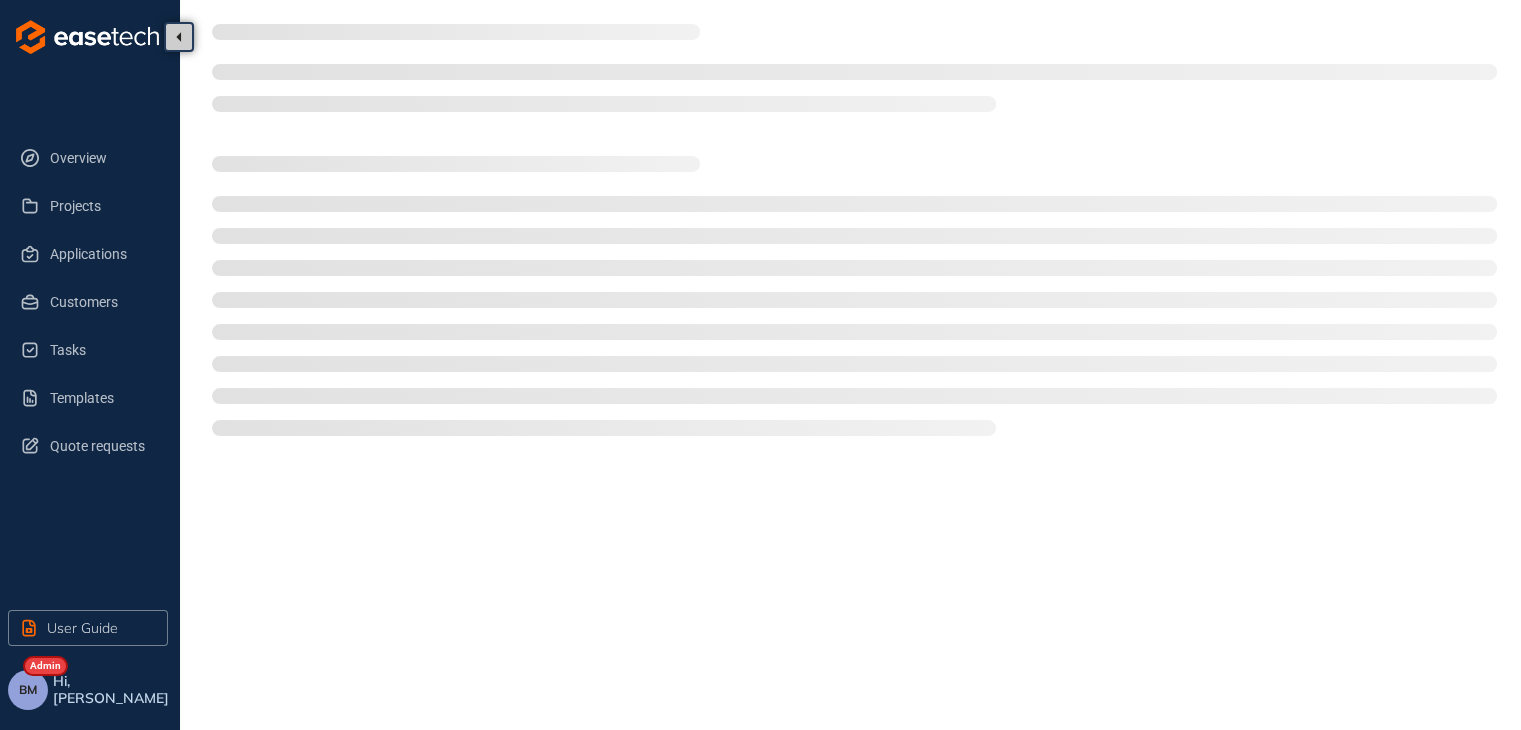 scroll, scrollTop: 0, scrollLeft: 0, axis: both 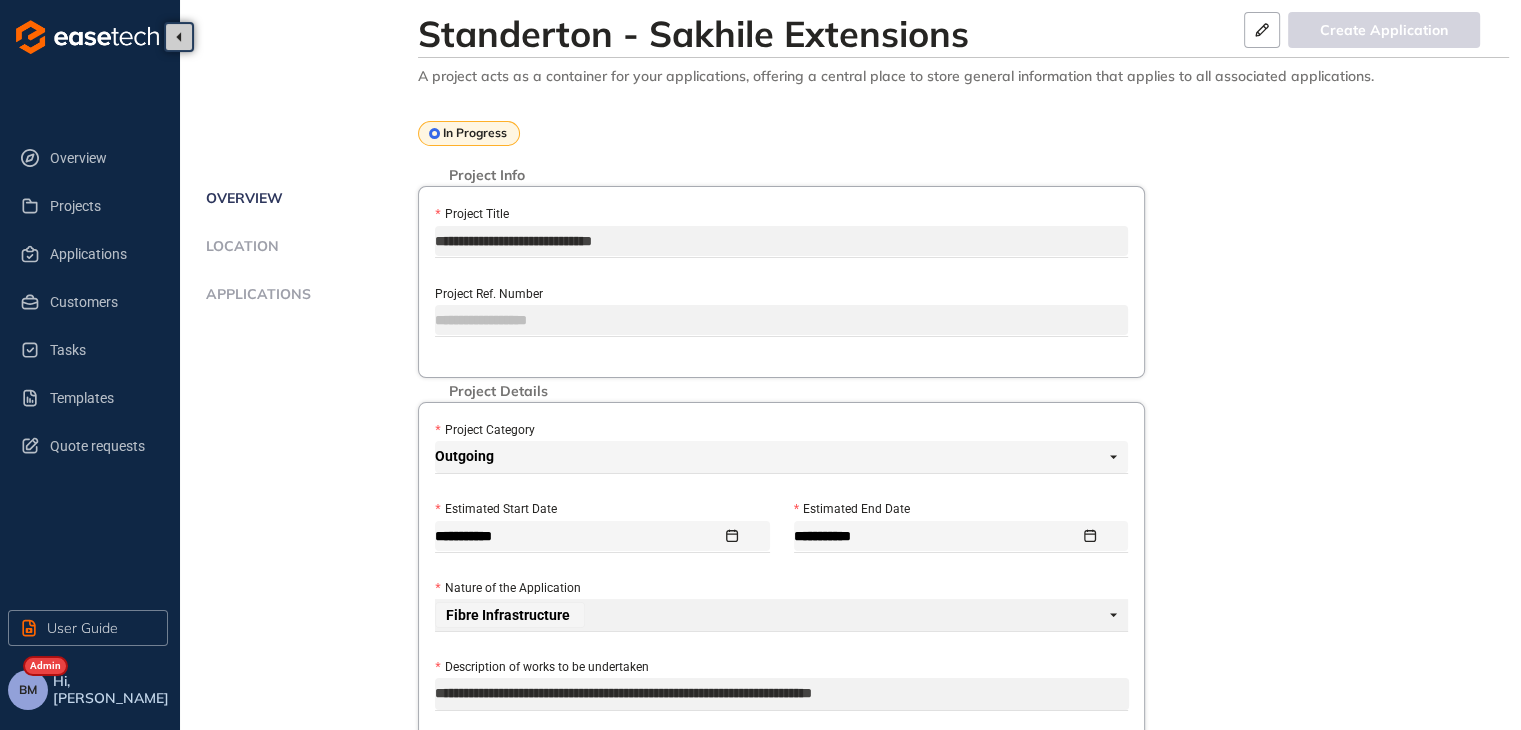 click on "Applications" at bounding box center (255, 294) 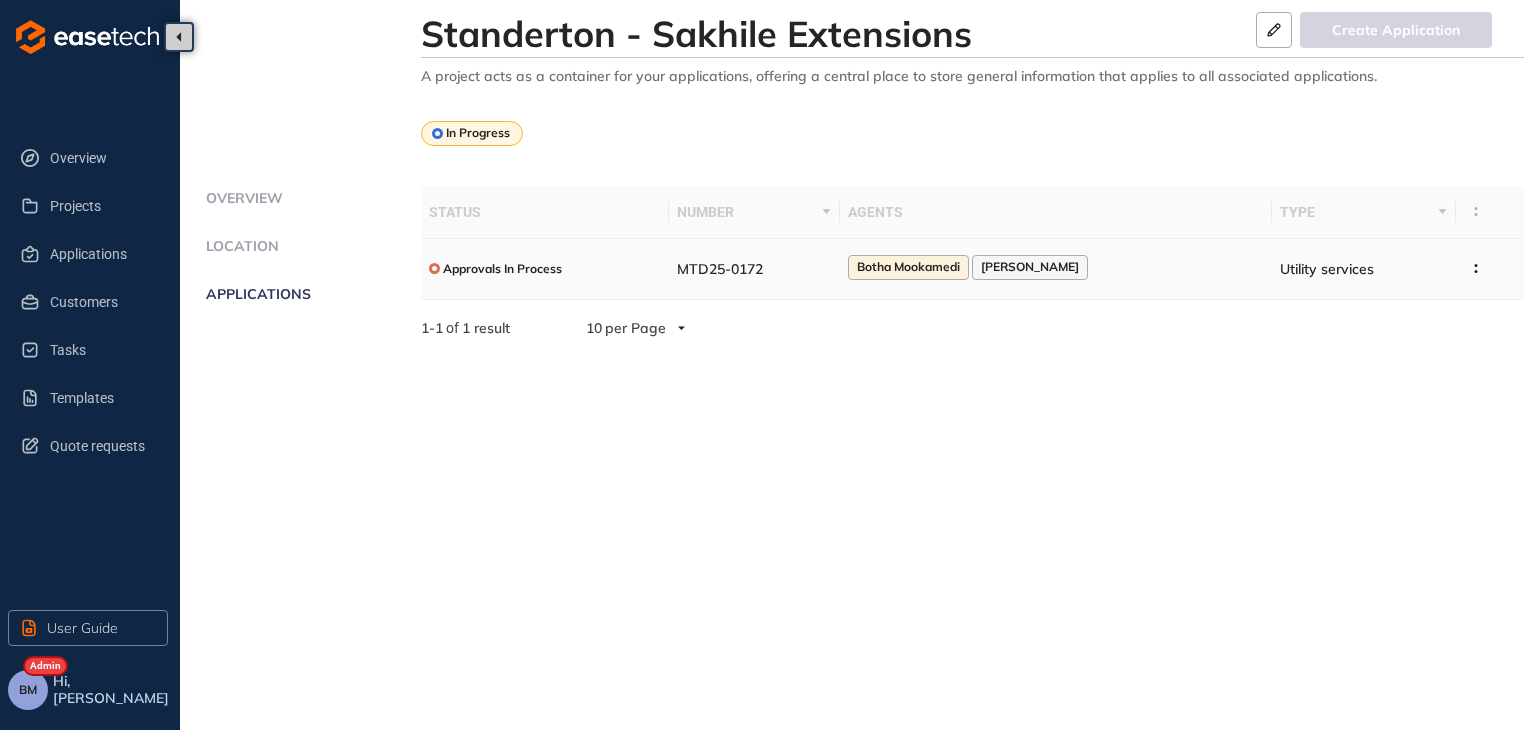 click on "MTD25-0172" at bounding box center (754, 269) 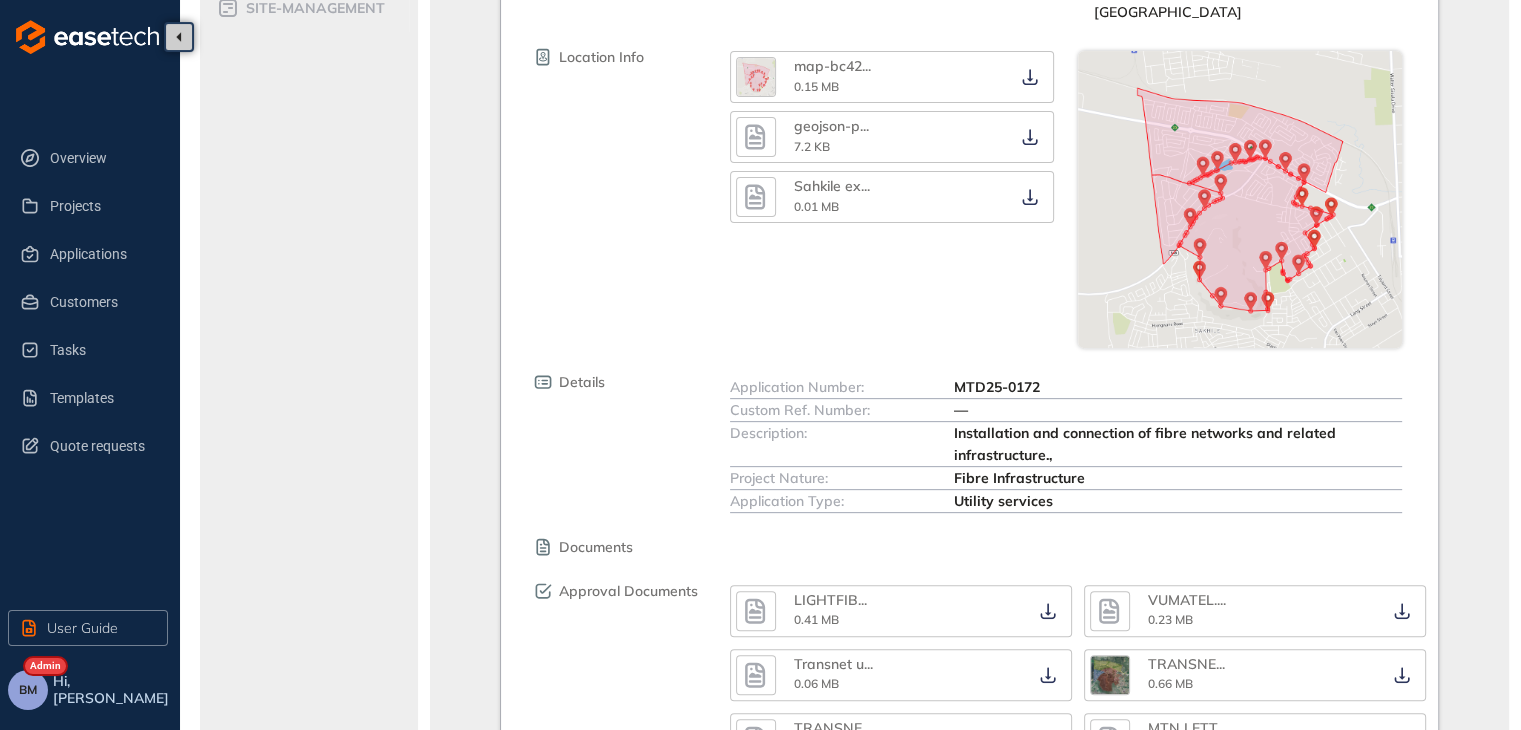scroll, scrollTop: 228, scrollLeft: 0, axis: vertical 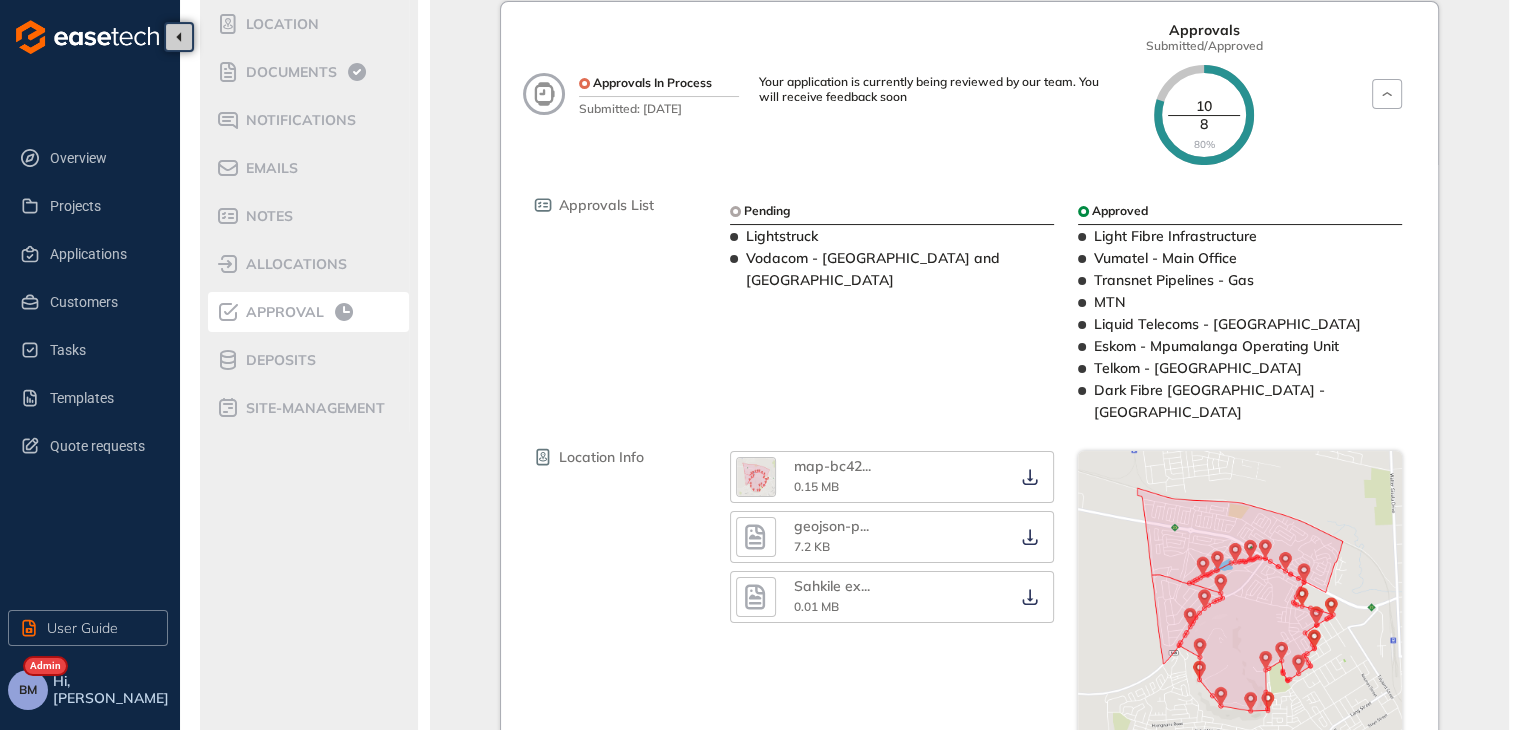 click on "Approval" at bounding box center [282, 312] 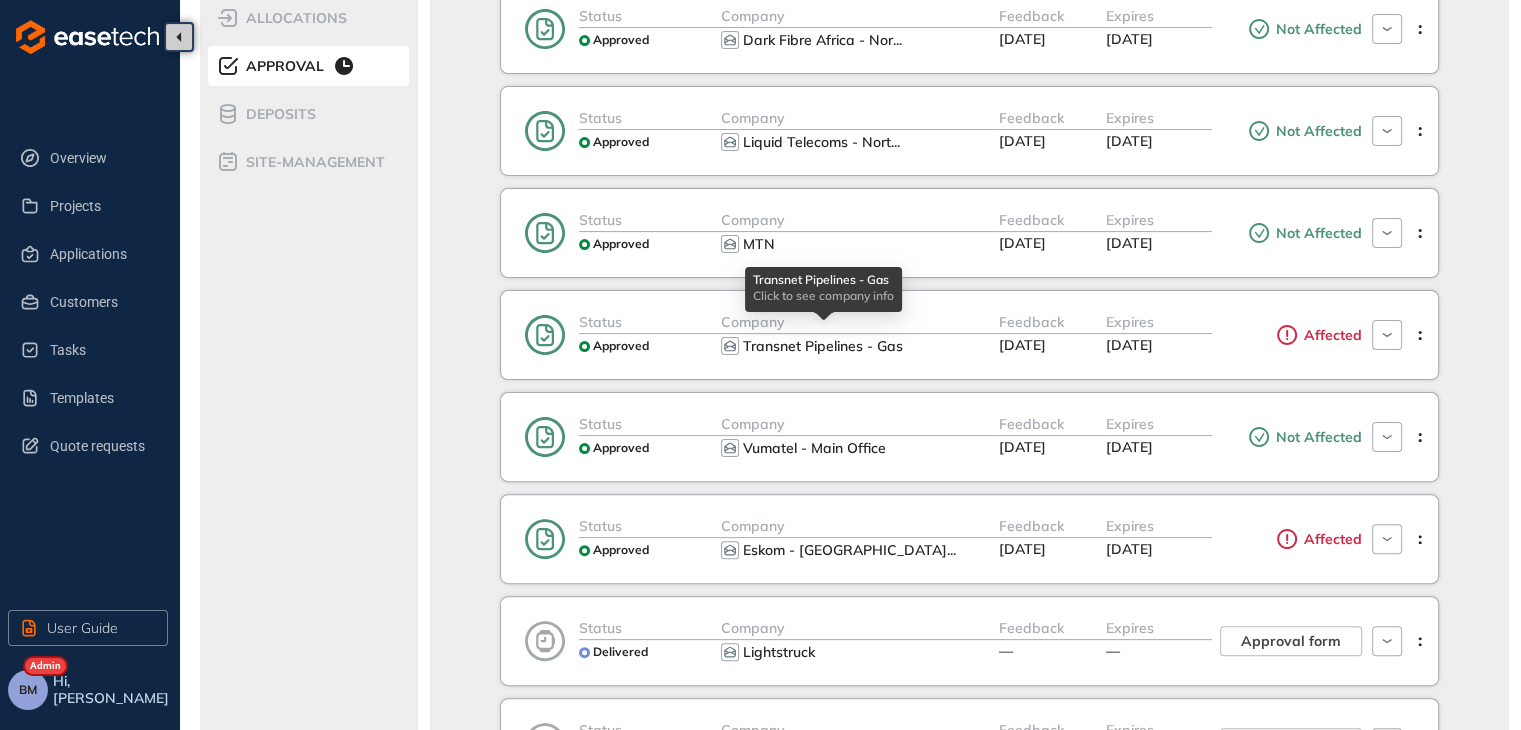 scroll, scrollTop: 628, scrollLeft: 0, axis: vertical 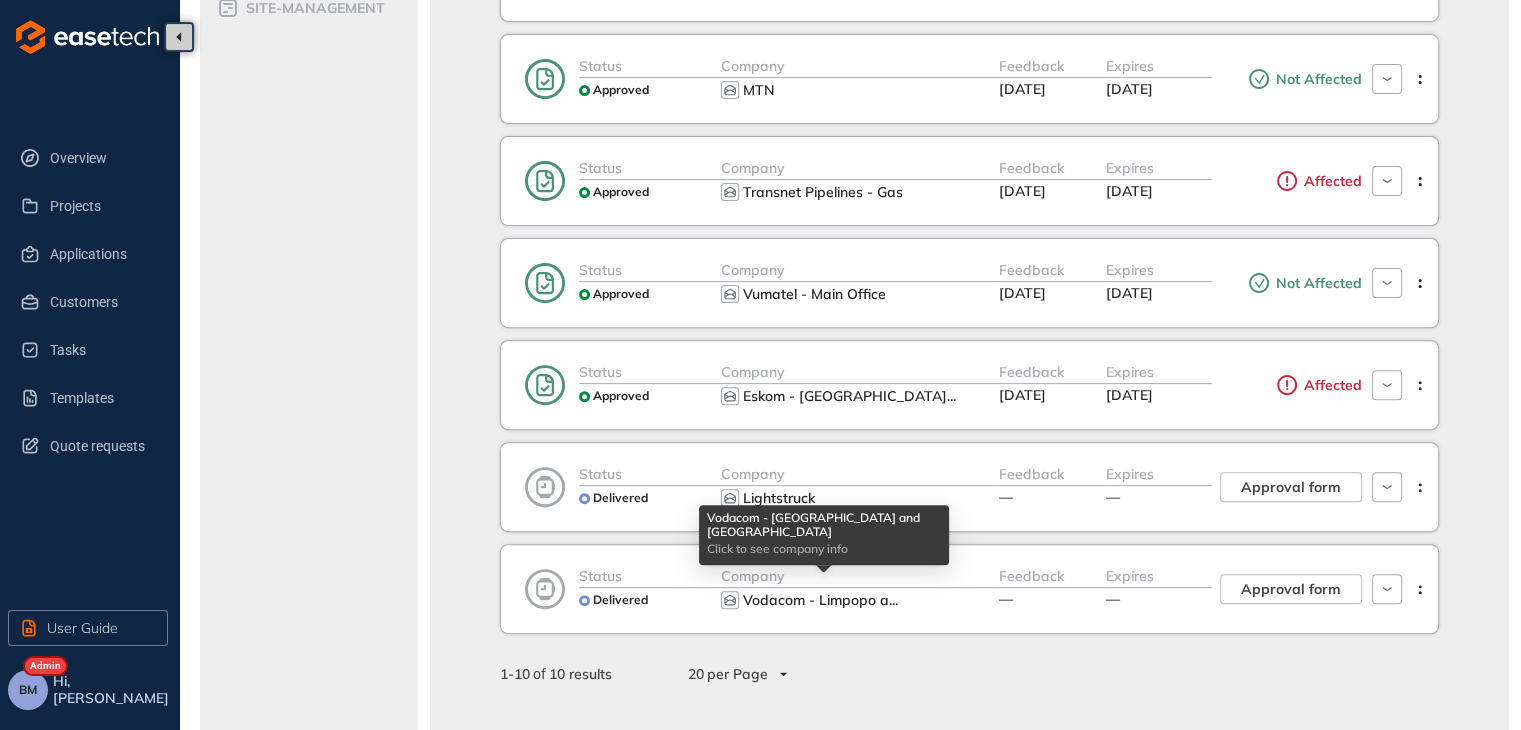 click on "Vodacom - Limpopo a" at bounding box center (816, 600) 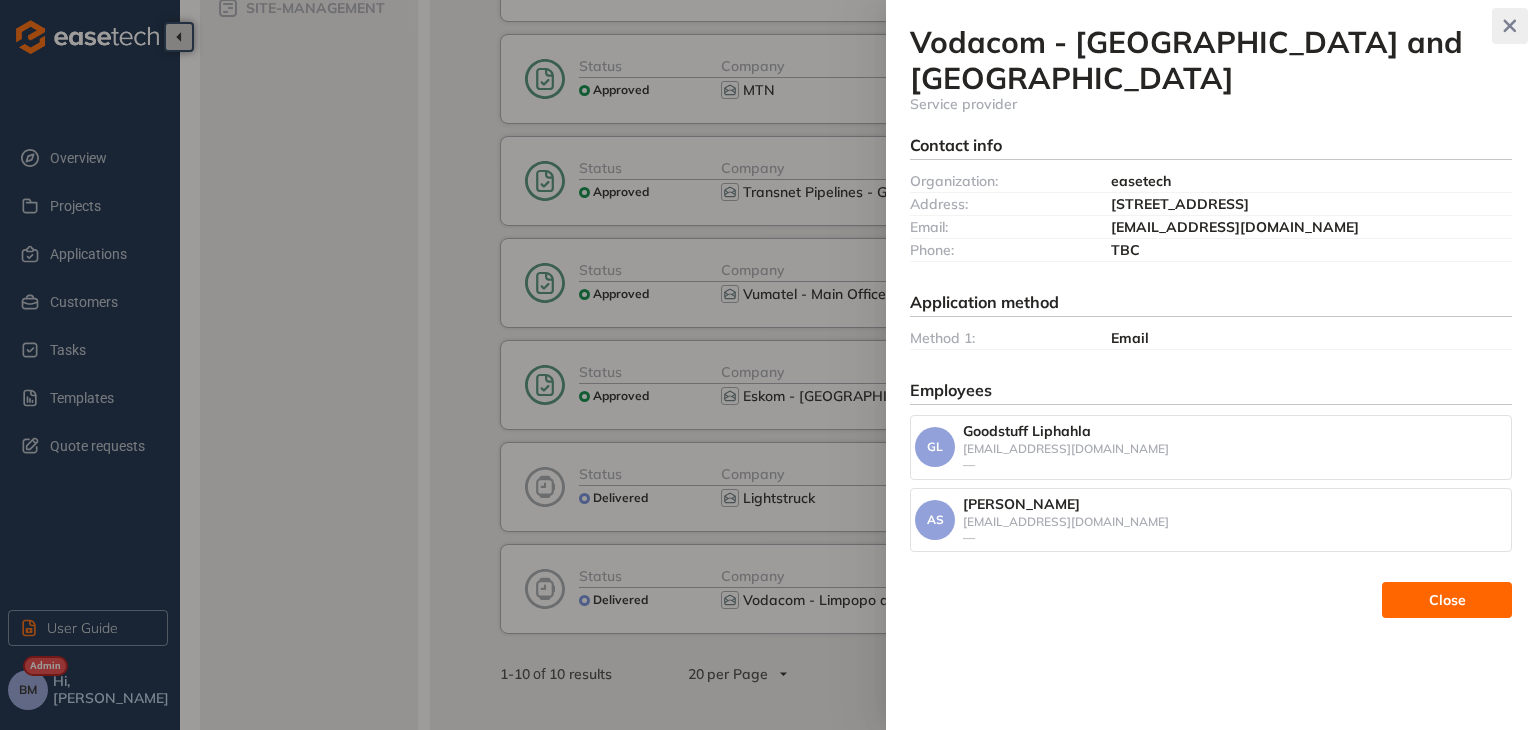 click 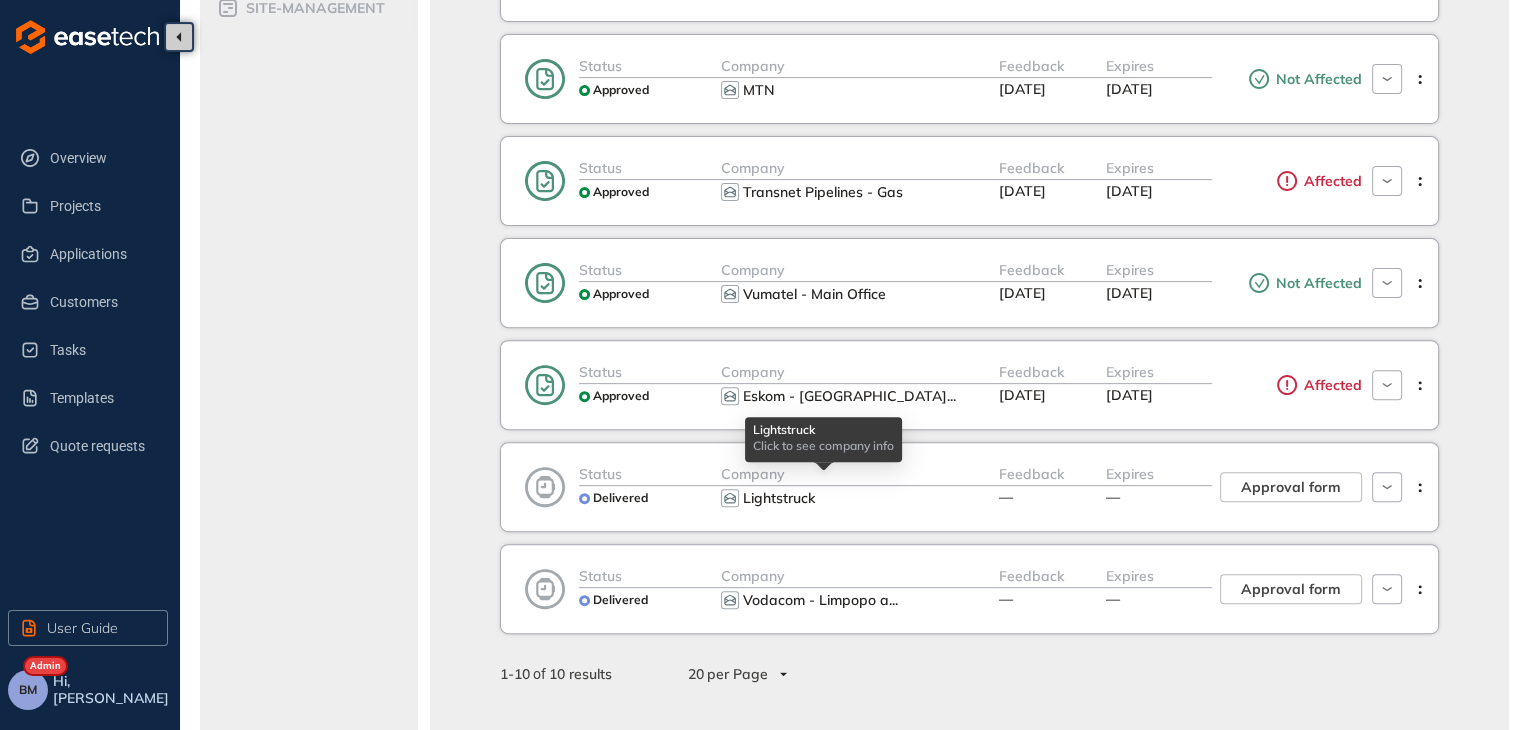 click on "Lightstruck" at bounding box center (779, 498) 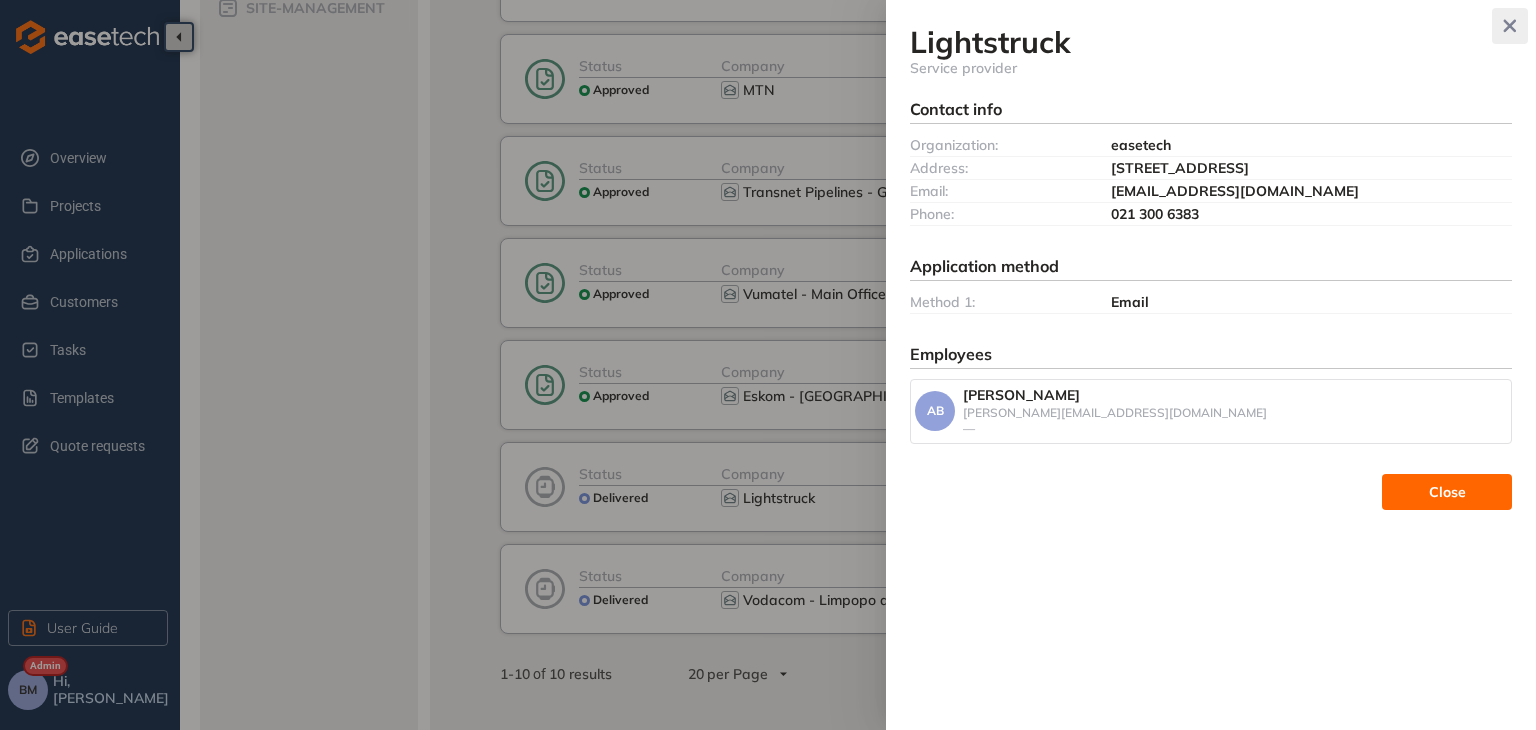 click 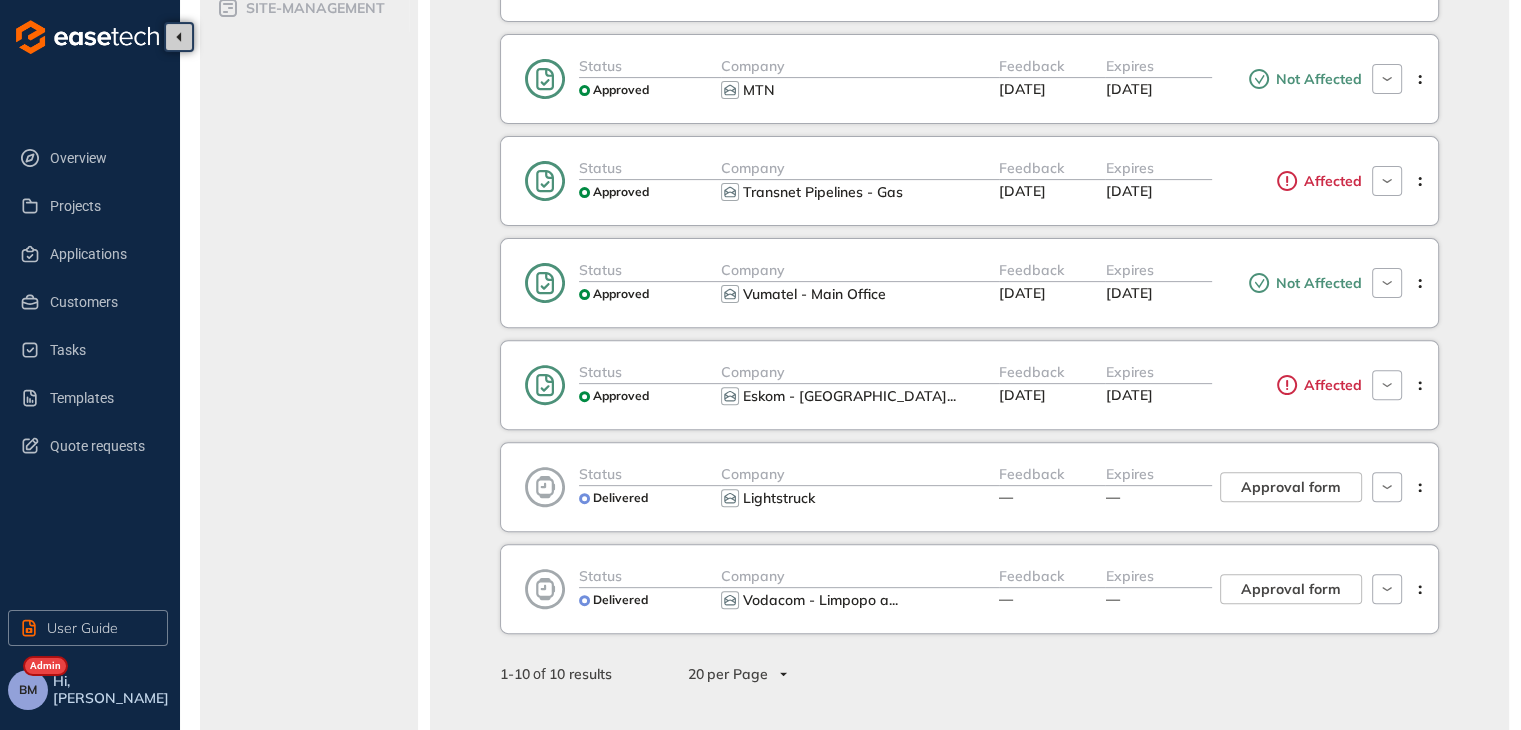 scroll, scrollTop: 0, scrollLeft: 0, axis: both 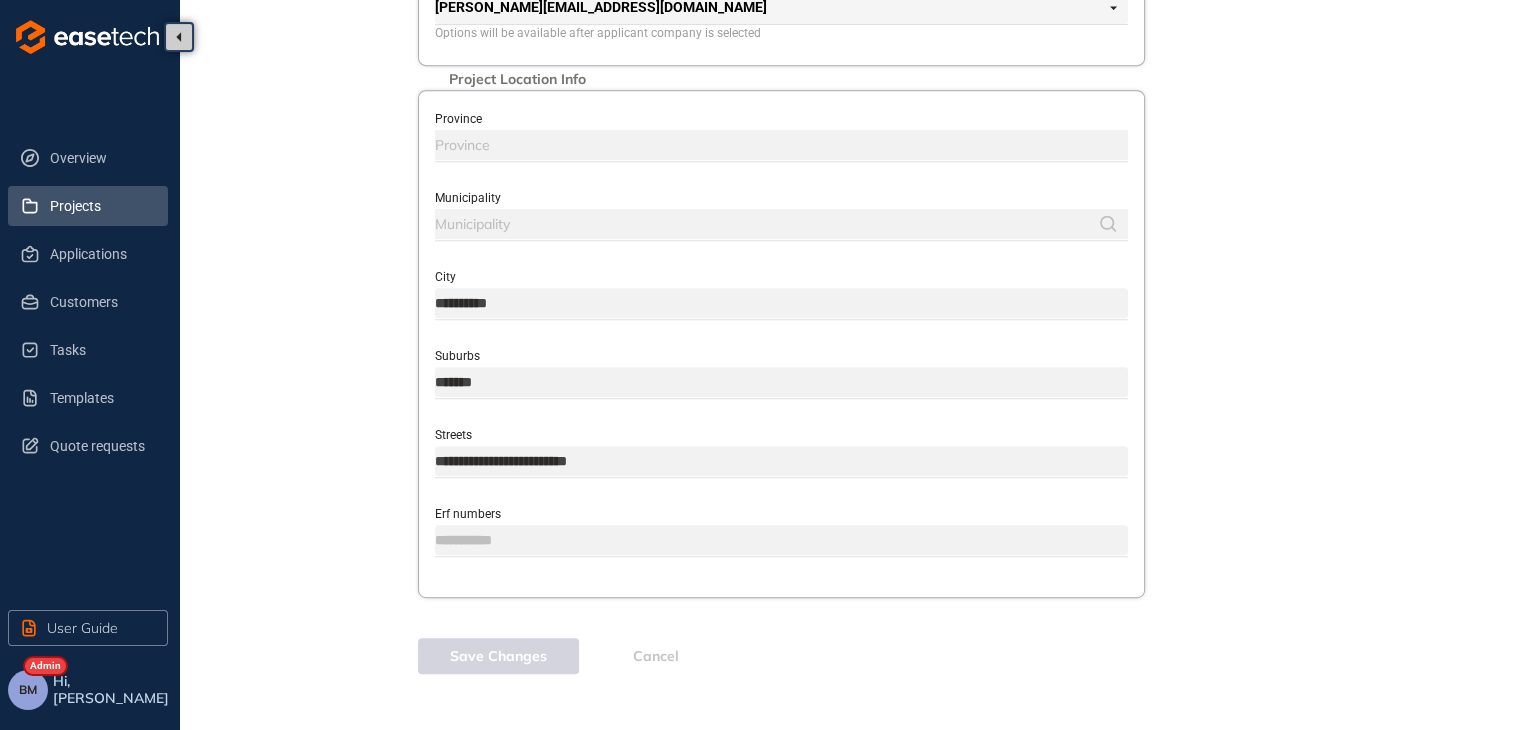 click on "Projects" at bounding box center (101, 206) 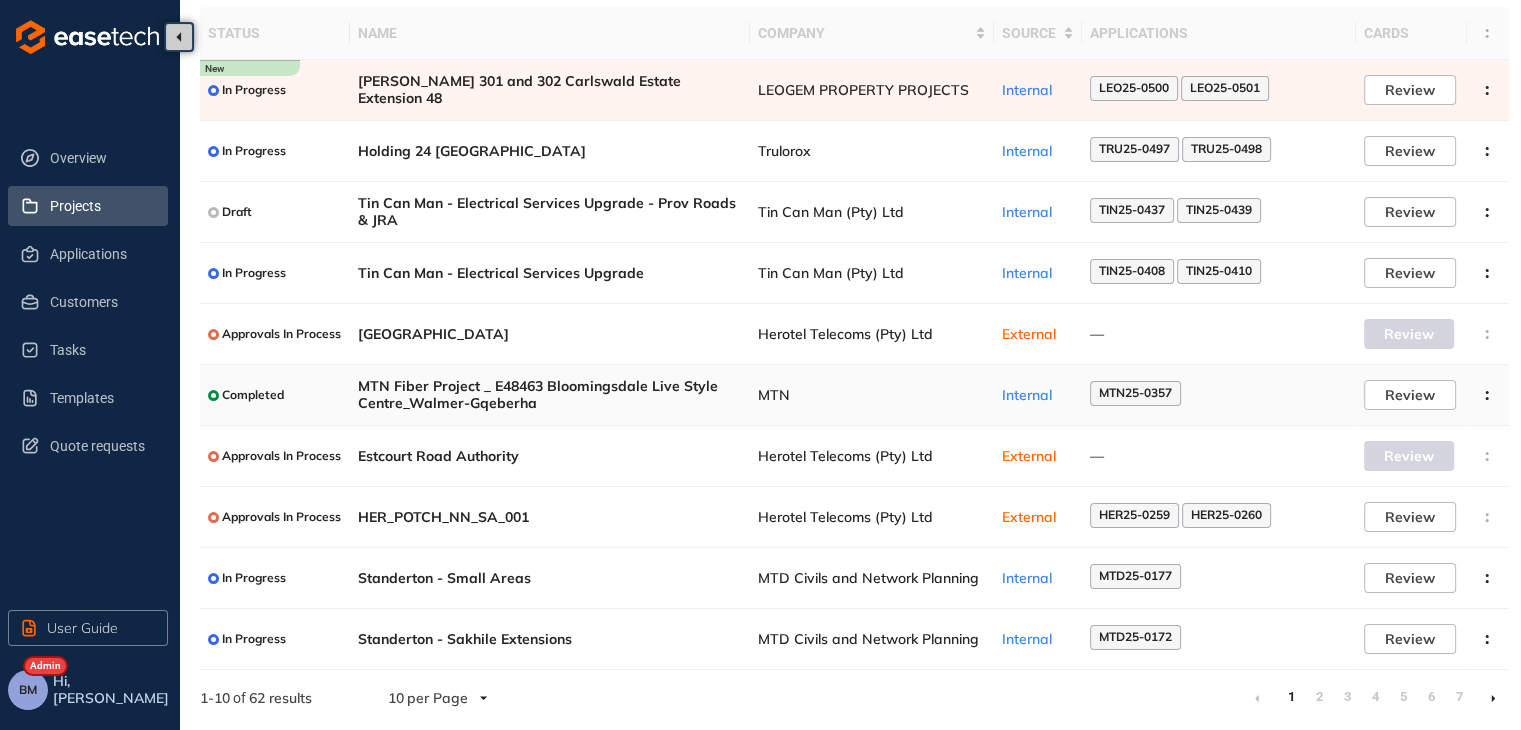 scroll, scrollTop: 130, scrollLeft: 0, axis: vertical 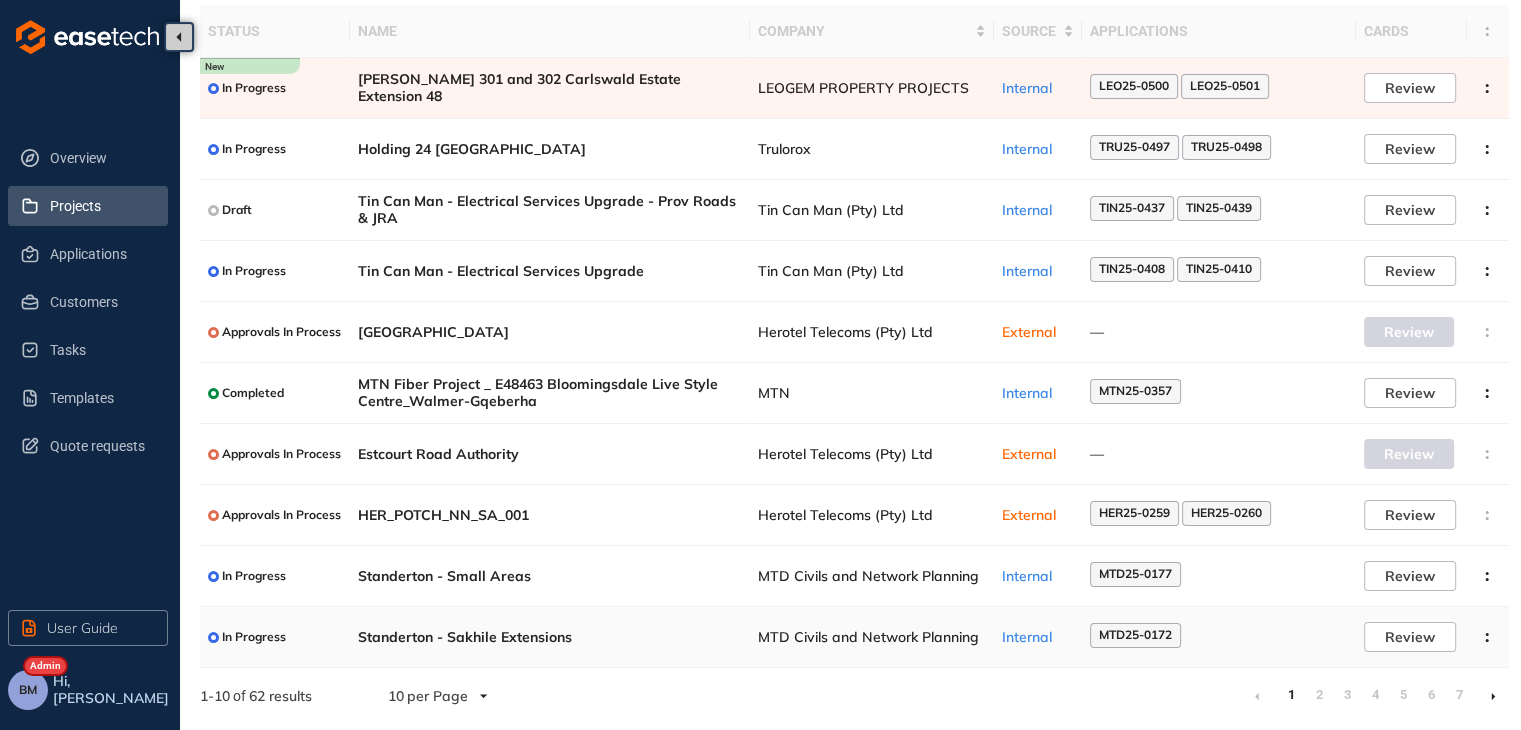 click on "Standerton - Sakhile Extensions" at bounding box center (550, 637) 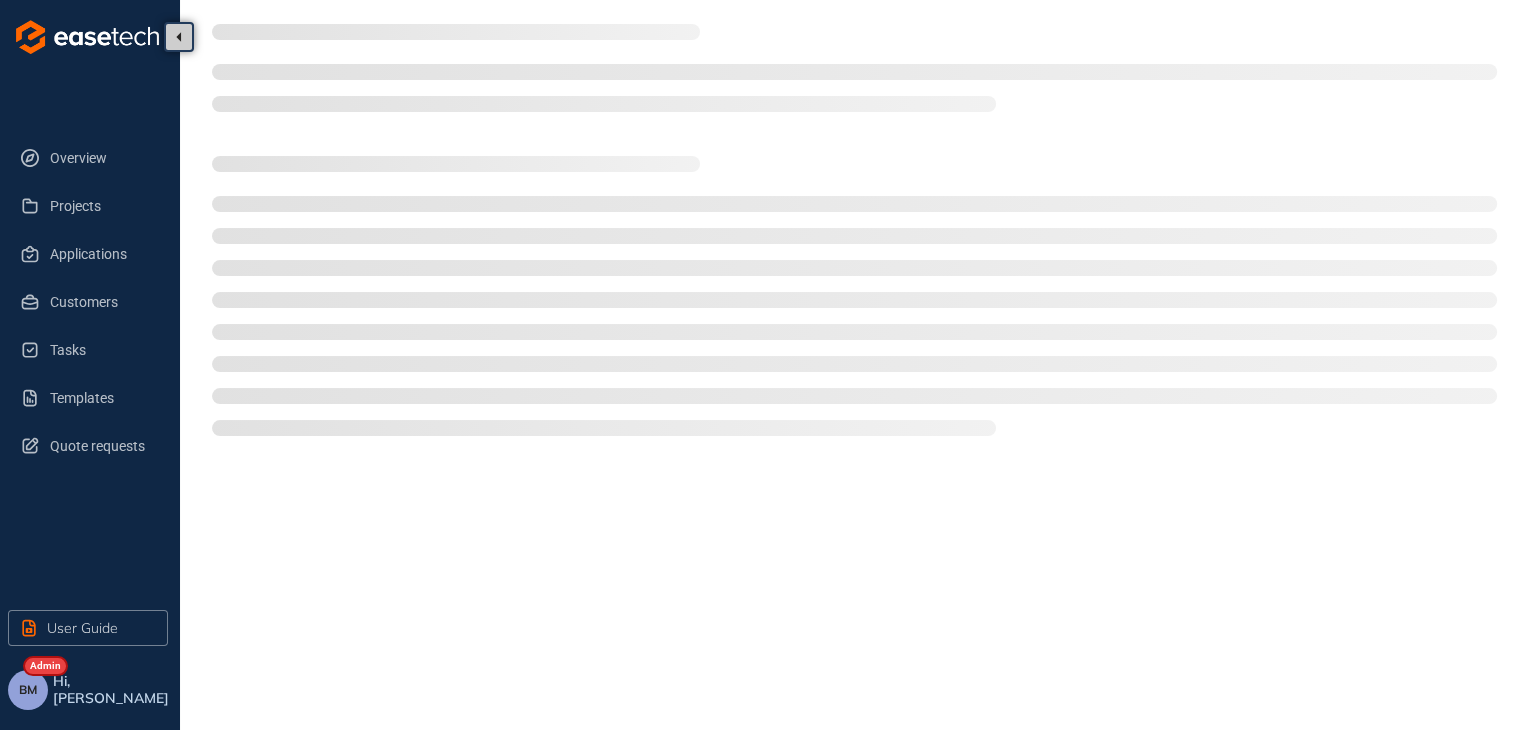 scroll, scrollTop: 0, scrollLeft: 0, axis: both 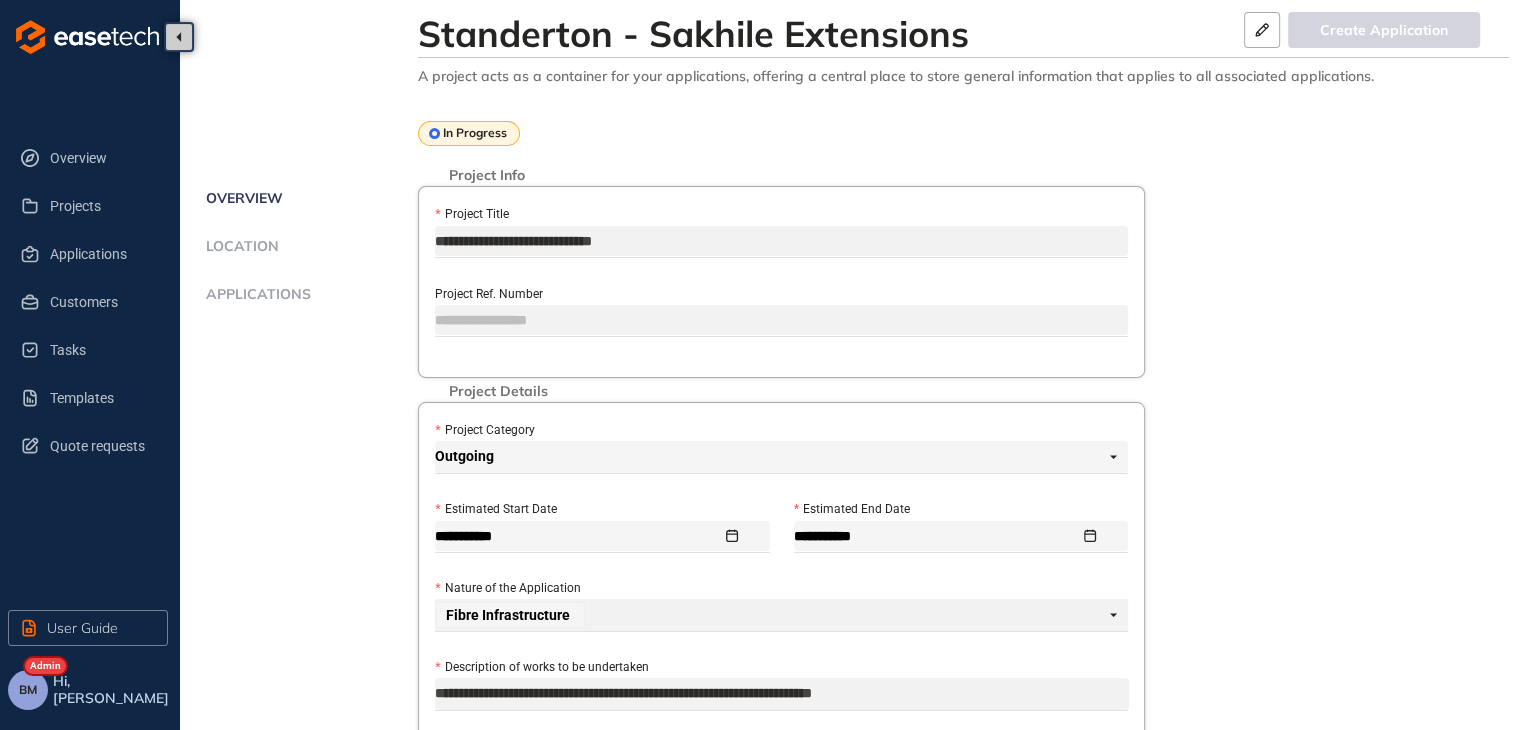 click on "Applications" at bounding box center (255, 294) 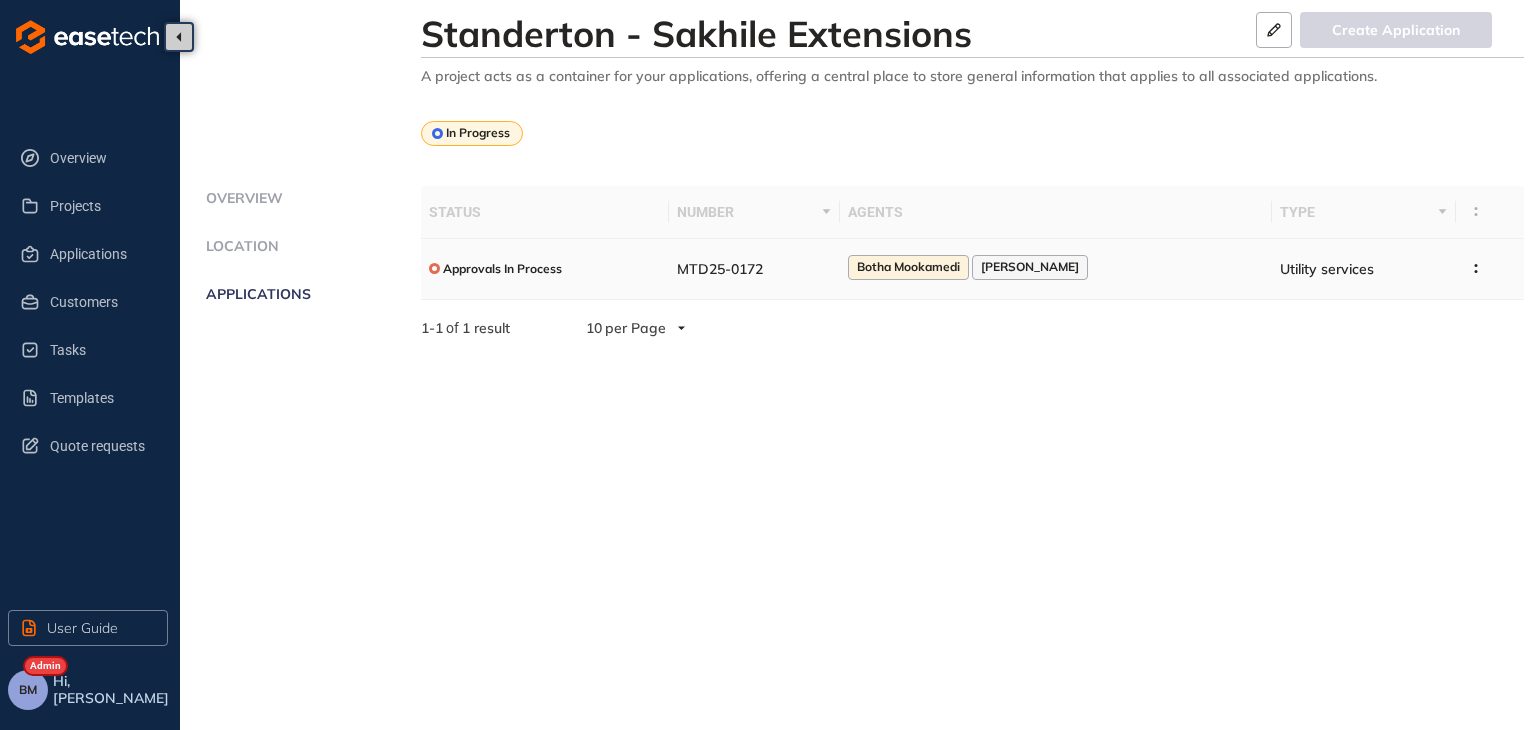 click on "MTD25-0172" at bounding box center (754, 269) 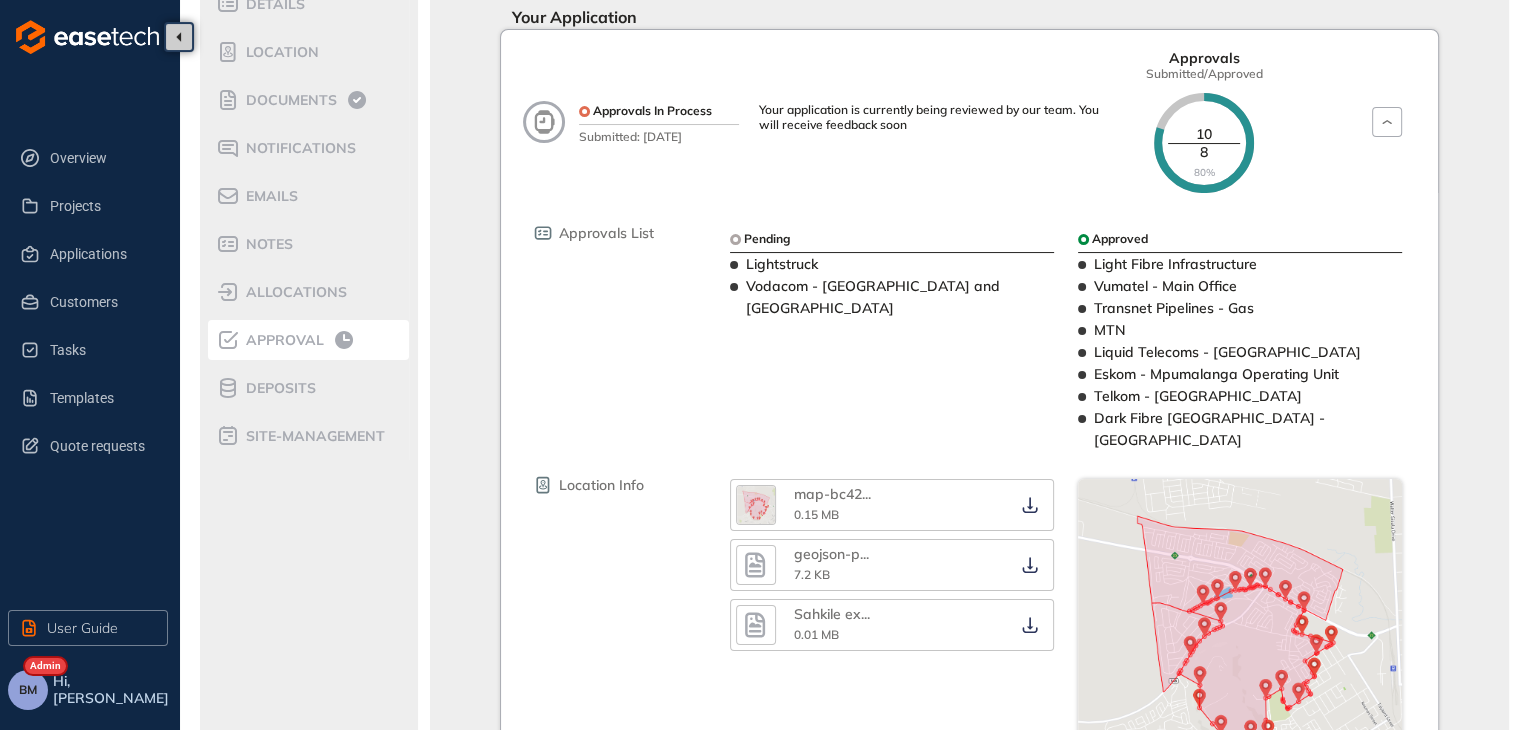 click on "Approval" at bounding box center (301, 340) 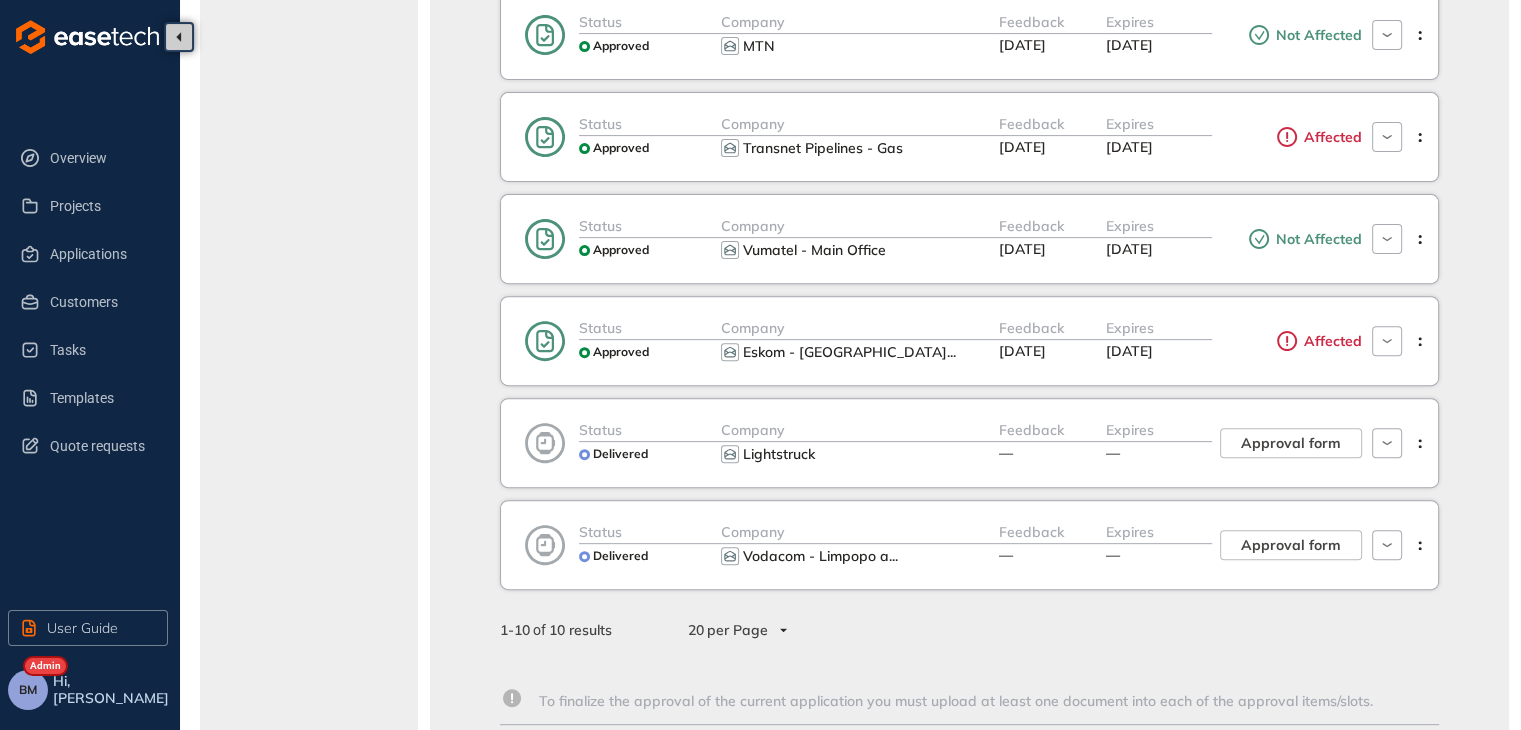 scroll, scrollTop: 754, scrollLeft: 0, axis: vertical 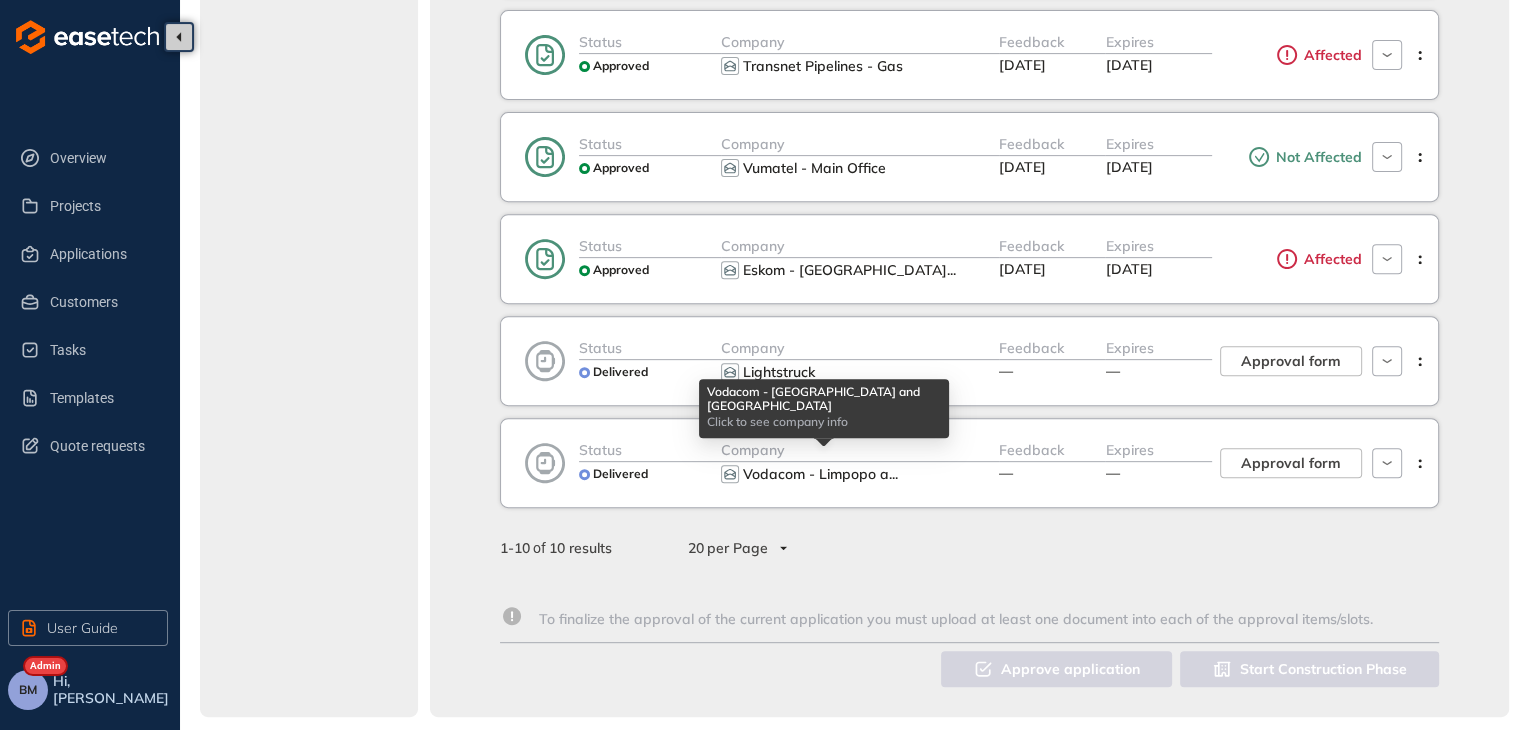 click on "Vodacom - Limpopo a" at bounding box center (816, 474) 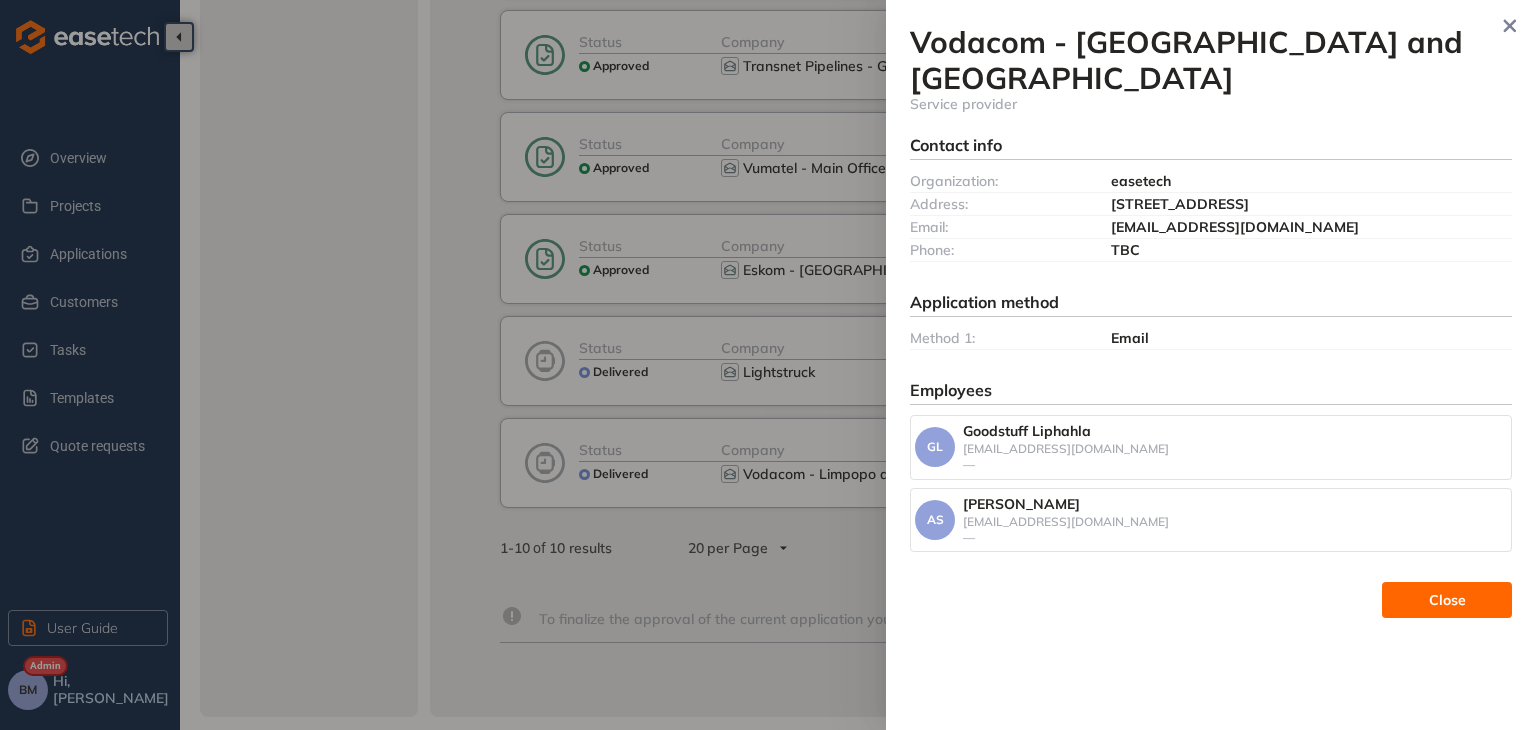click at bounding box center (768, 365) 